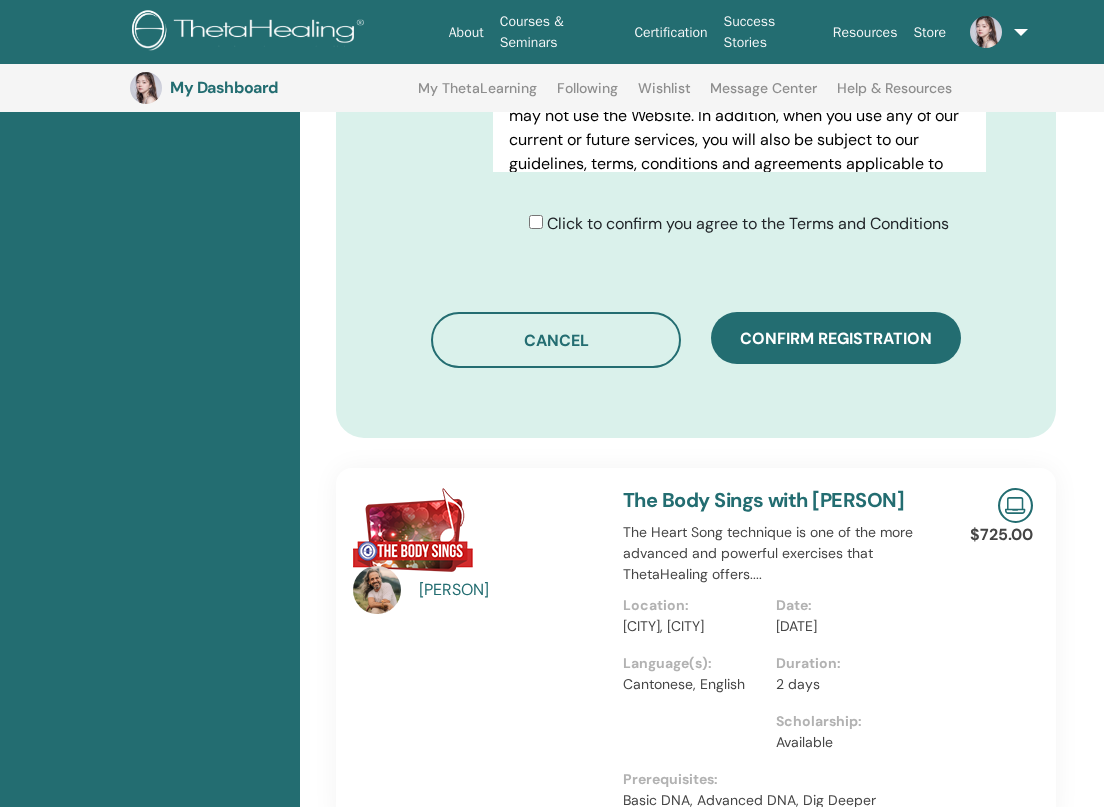 scroll, scrollTop: 1179, scrollLeft: 0, axis: vertical 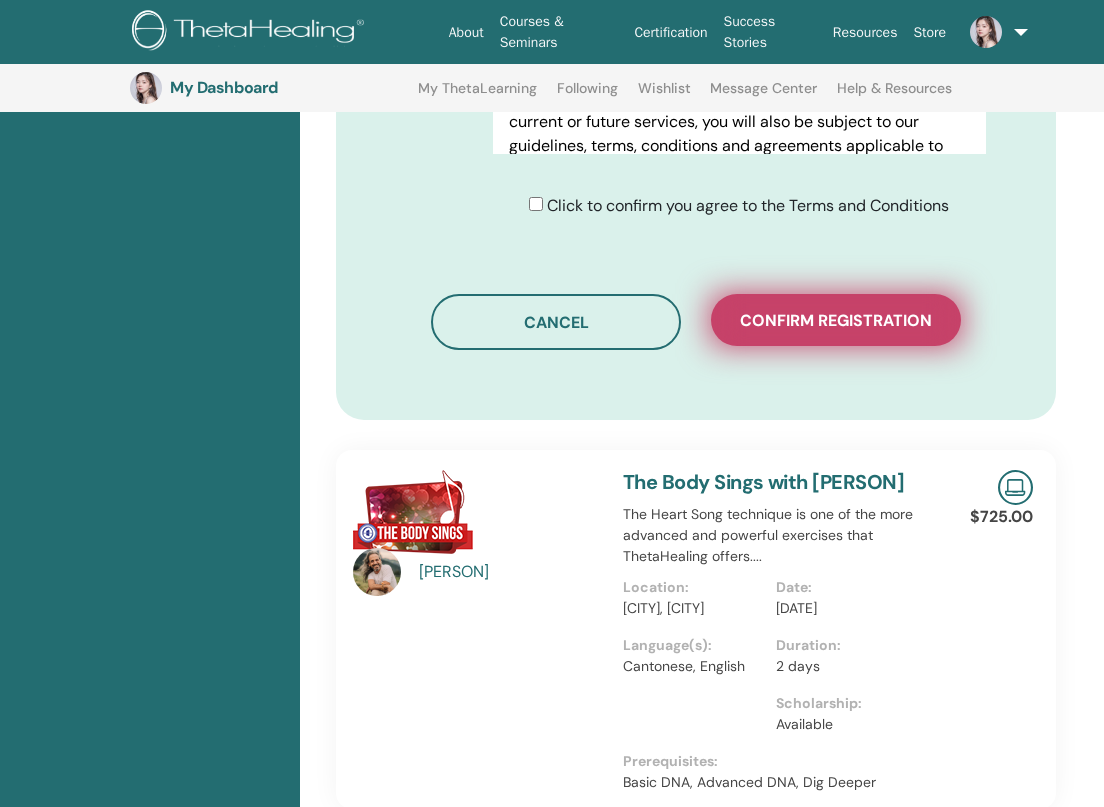 click on "Confirm registration" at bounding box center [836, 320] 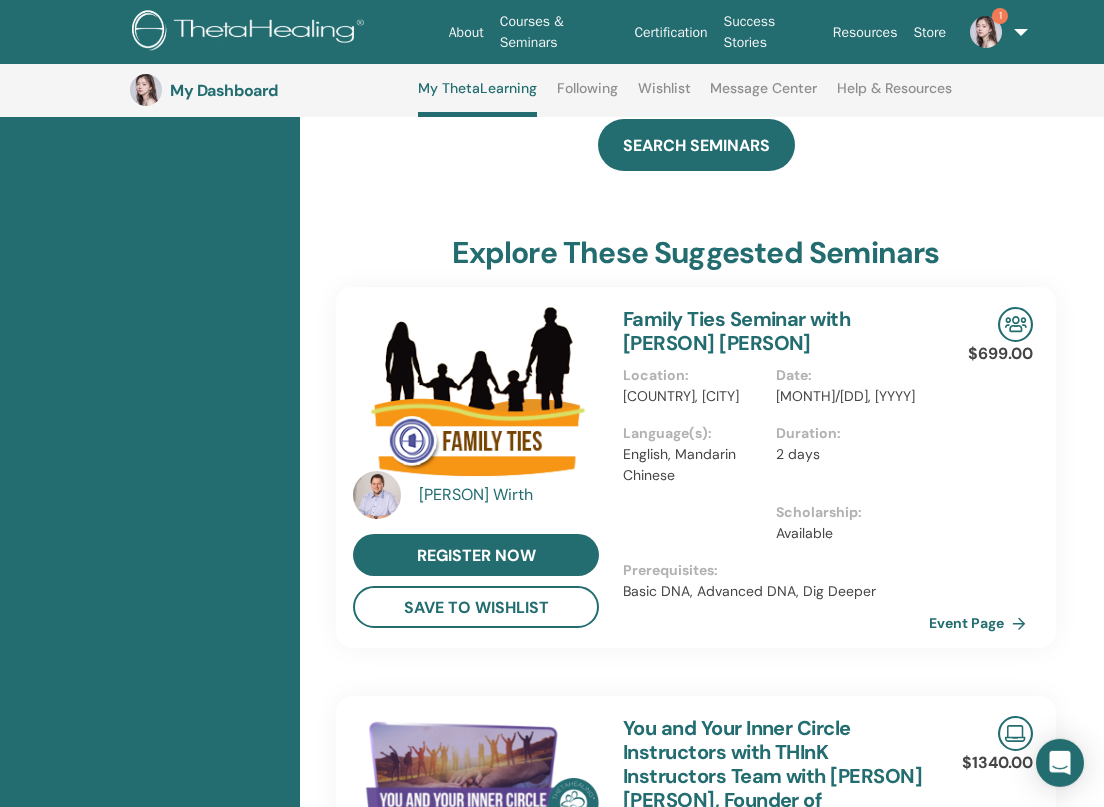scroll, scrollTop: 715, scrollLeft: 2, axis: both 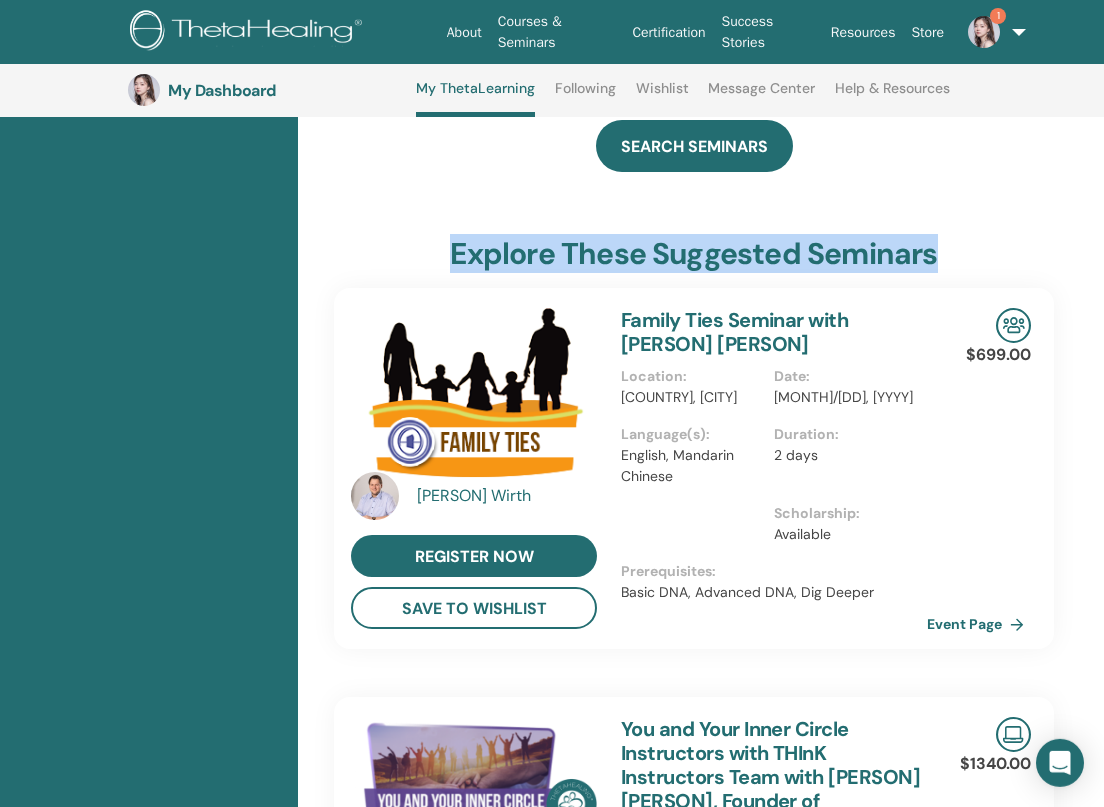 drag, startPoint x: 448, startPoint y: 276, endPoint x: 948, endPoint y: 267, distance: 500.081 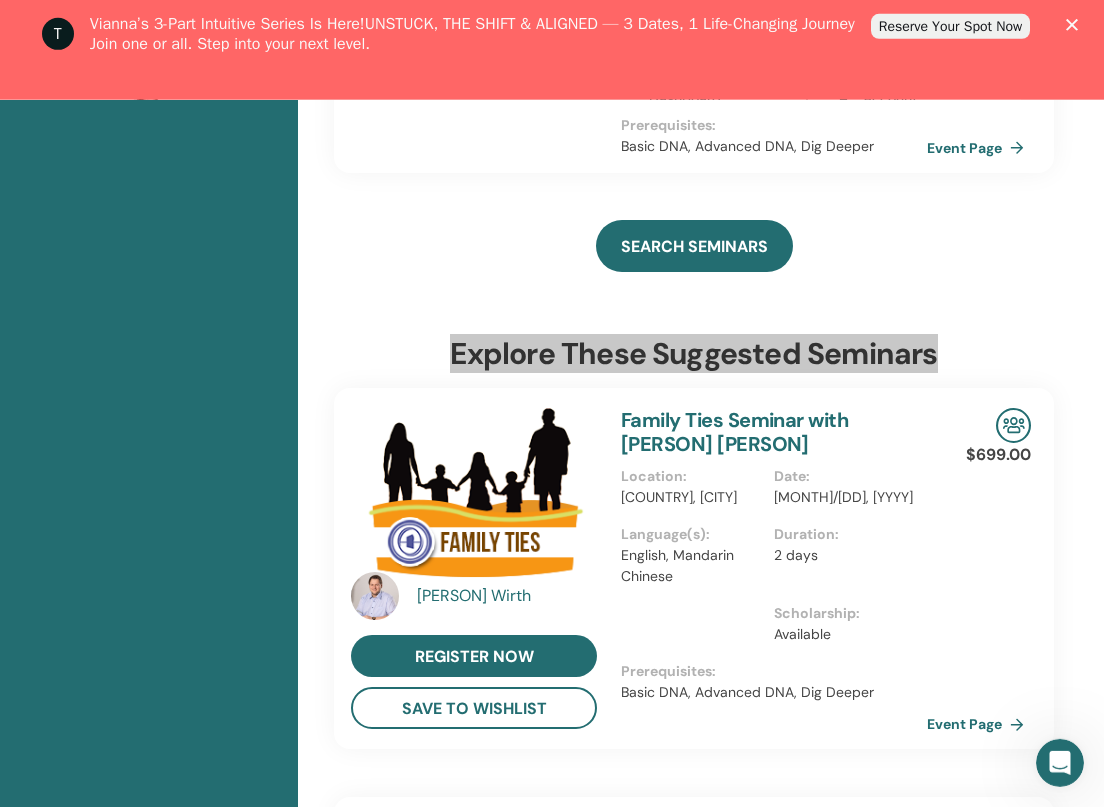 scroll, scrollTop: 0, scrollLeft: 0, axis: both 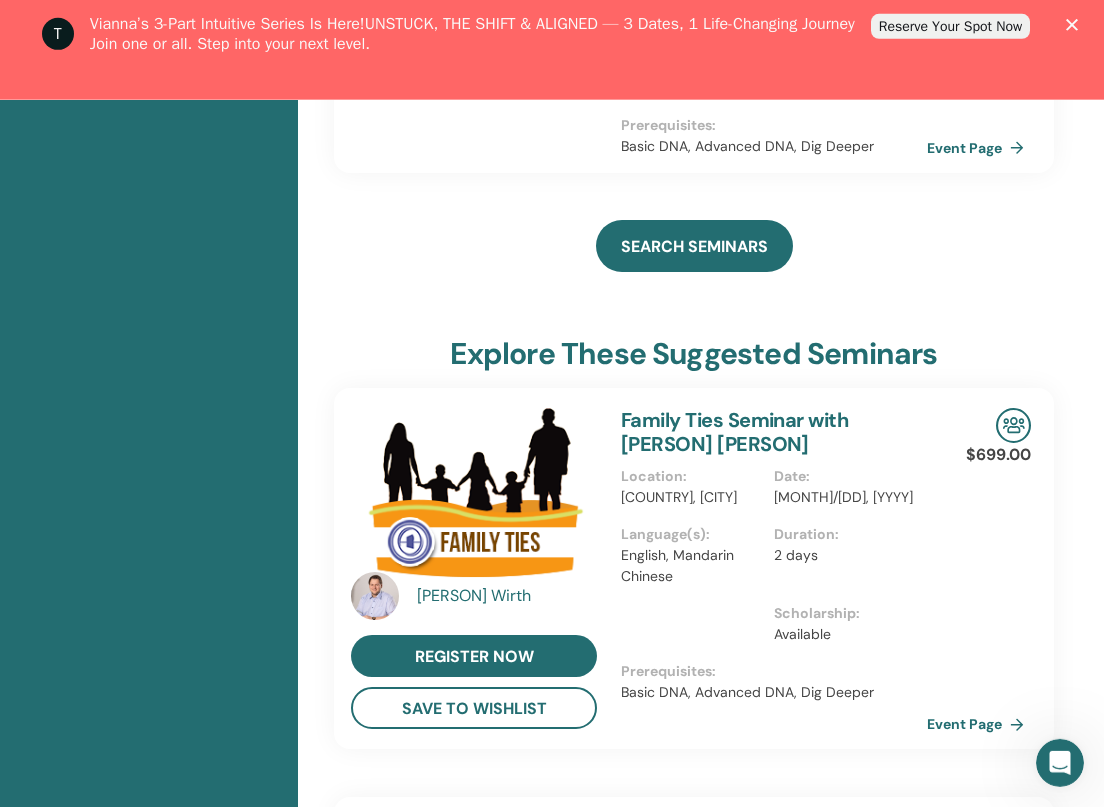 click on "SEARCH SEMINARS" at bounding box center (694, 246) 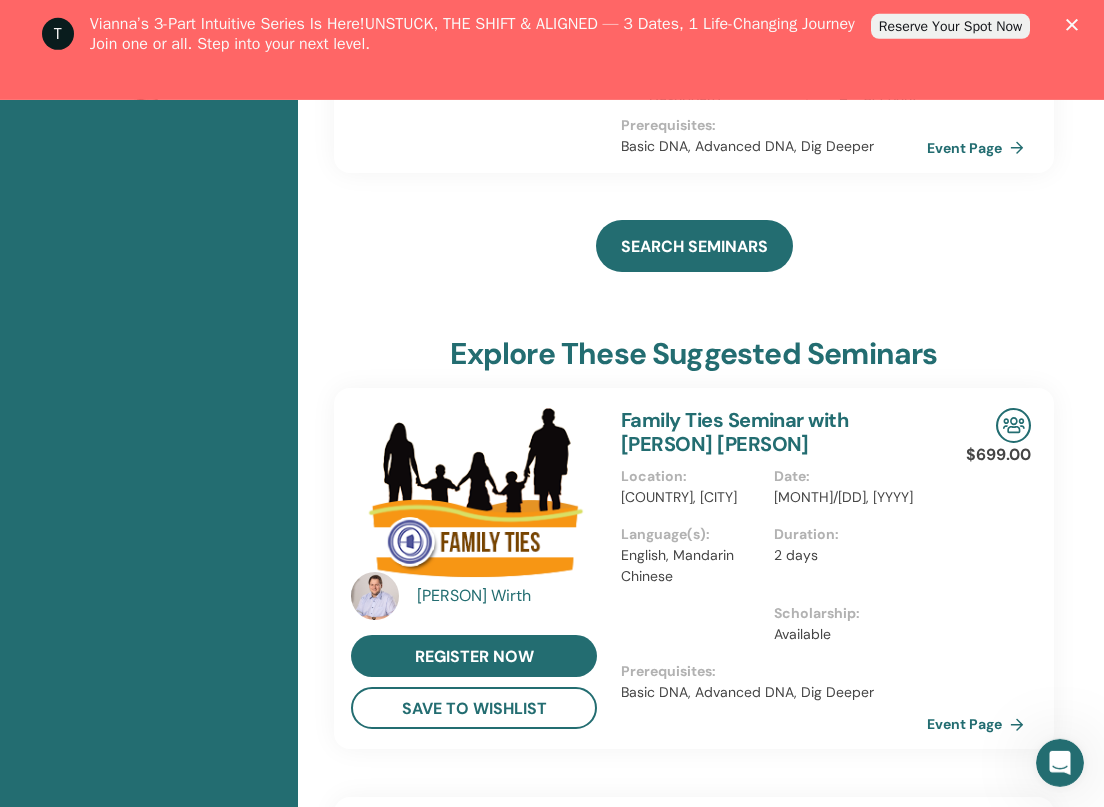 click on "Reserve Your Spot Now" at bounding box center (950, 26) 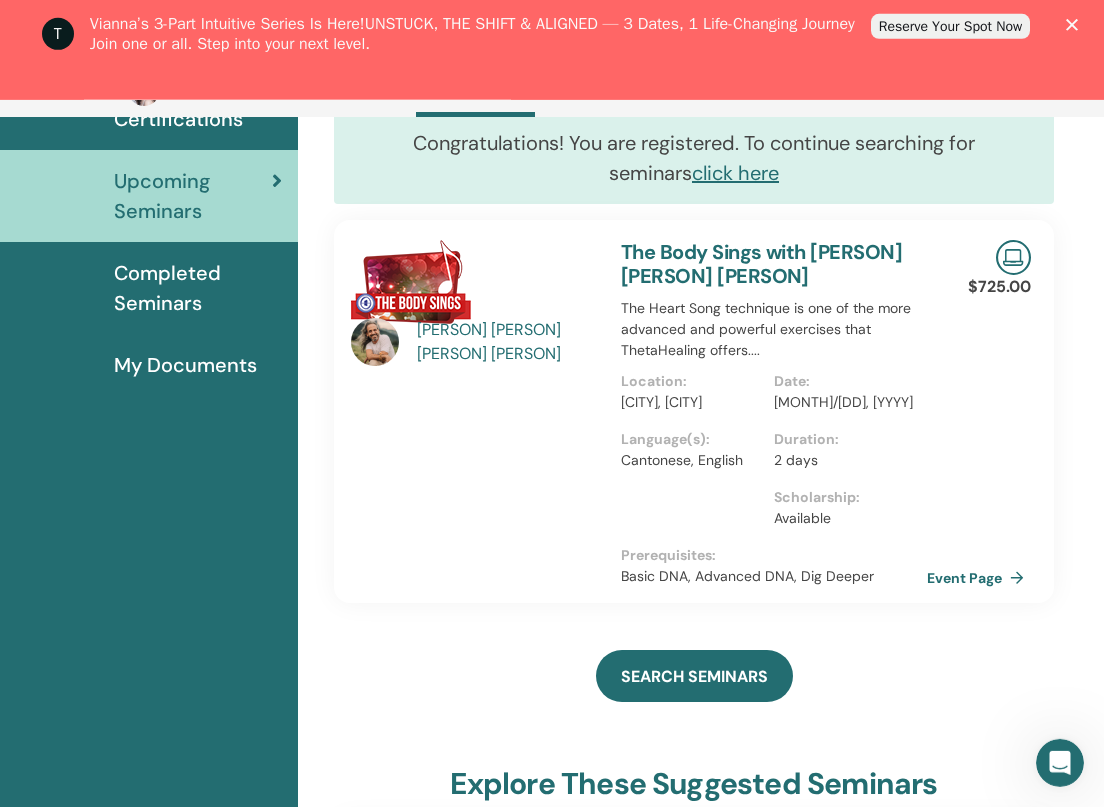 scroll, scrollTop: 0, scrollLeft: 2, axis: horizontal 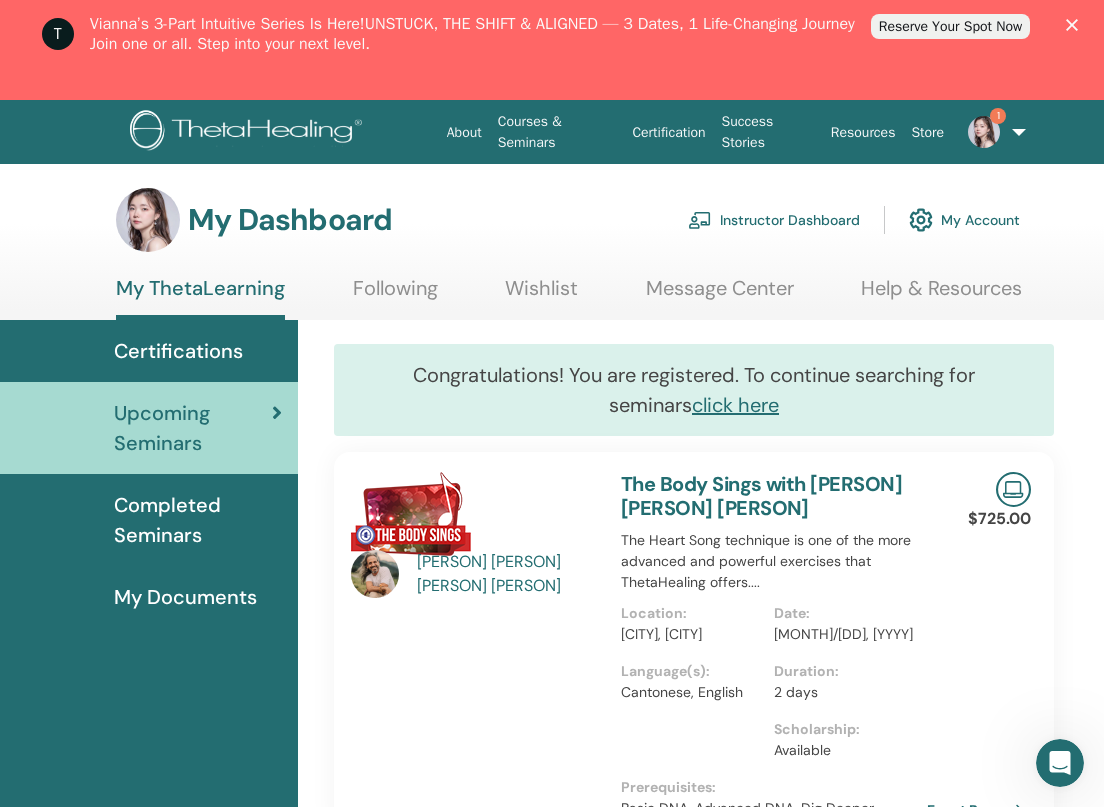 click on "1" at bounding box center (984, 131) 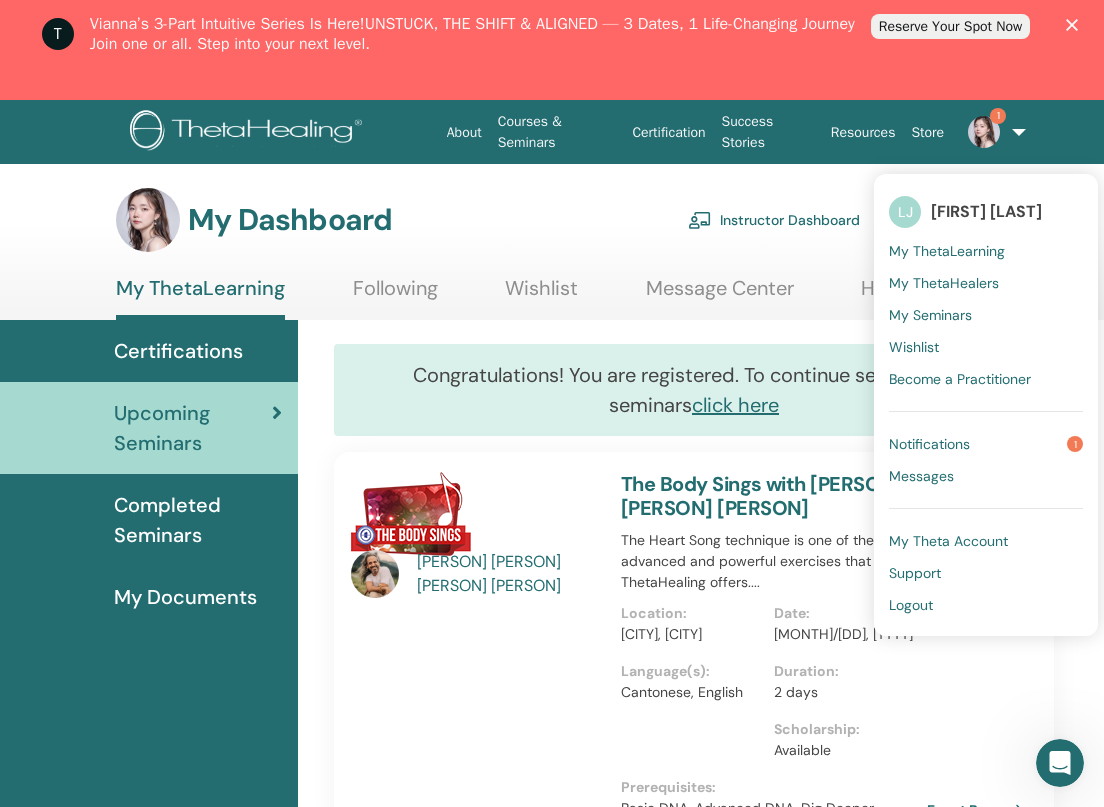 click on "Notifications" at bounding box center [929, 444] 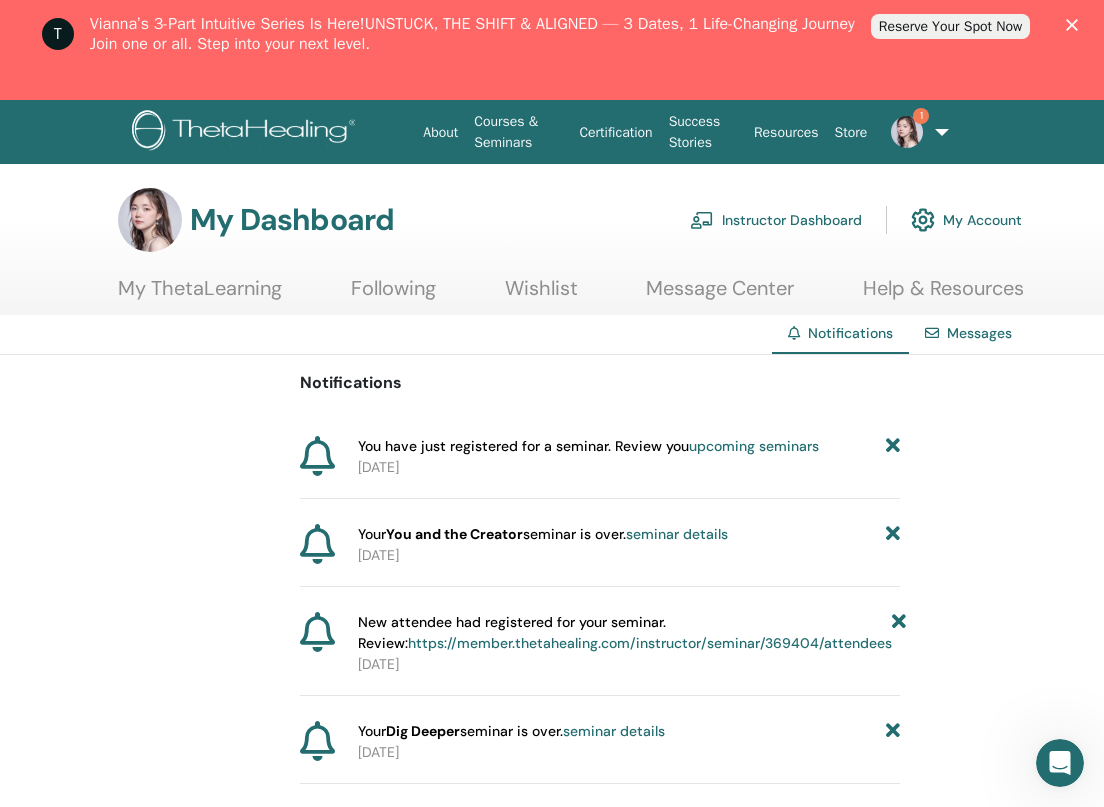 scroll, scrollTop: 0, scrollLeft: 0, axis: both 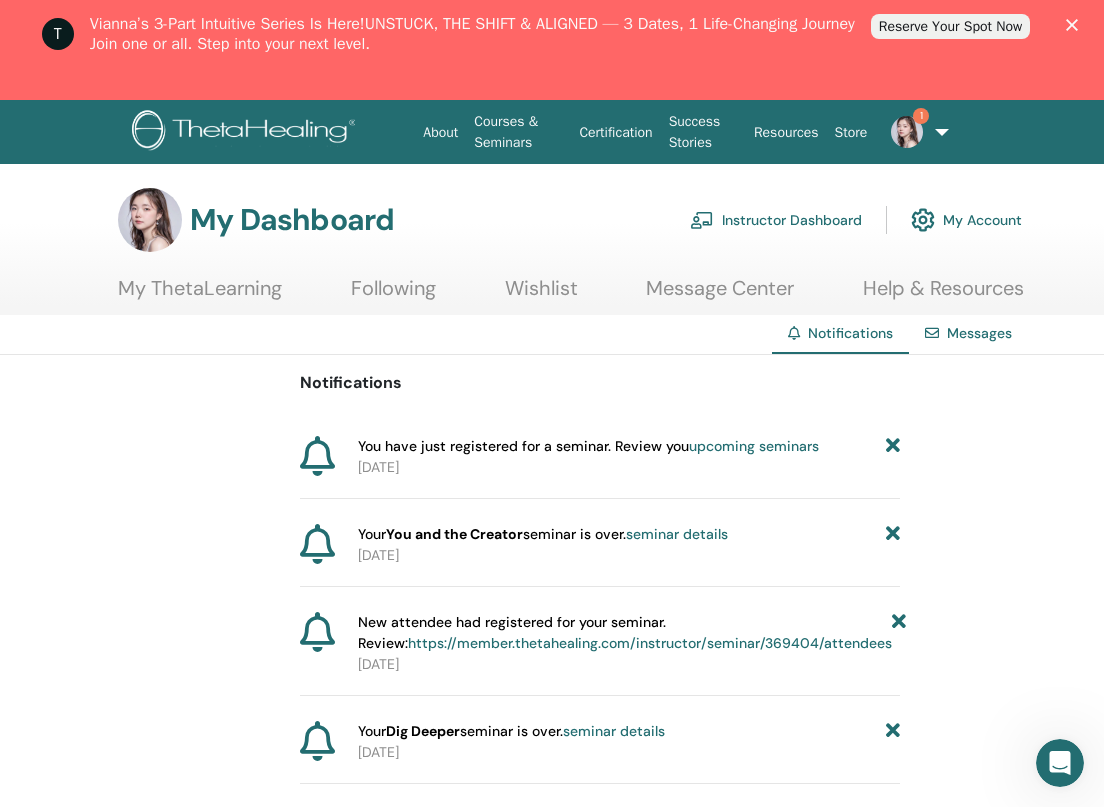 click on "Reserve Your Spot Now" at bounding box center [950, 26] 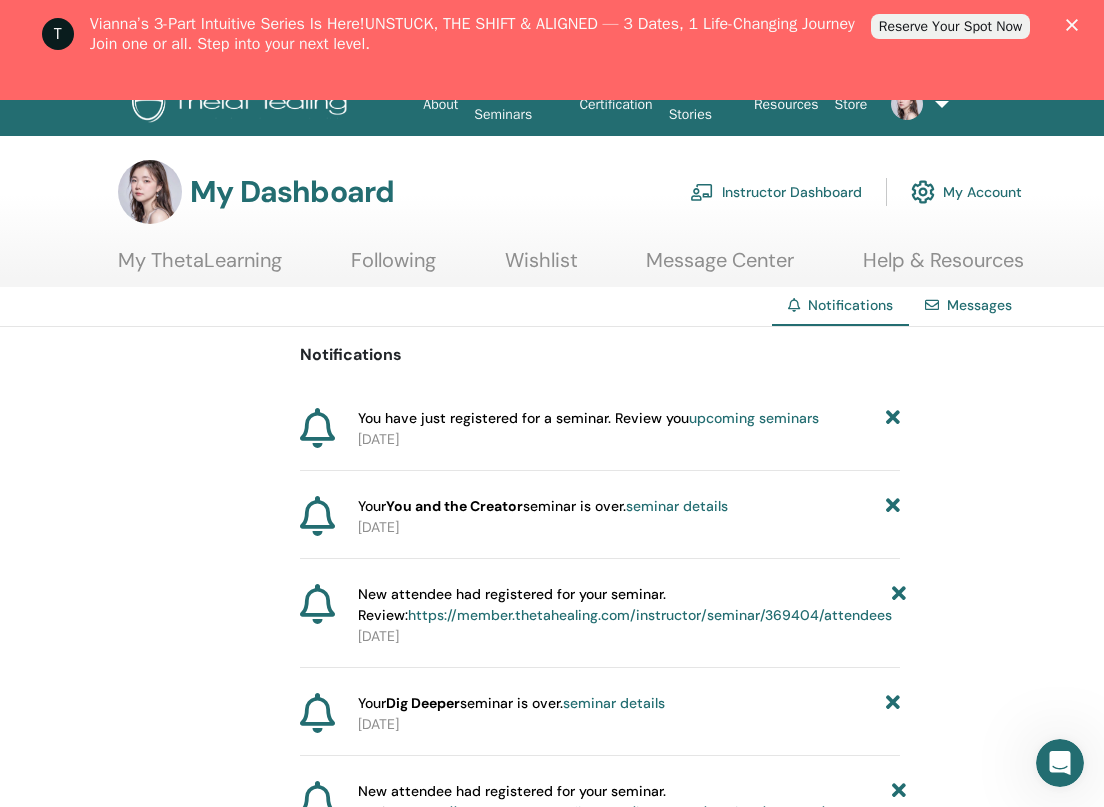 scroll, scrollTop: 0, scrollLeft: 20, axis: horizontal 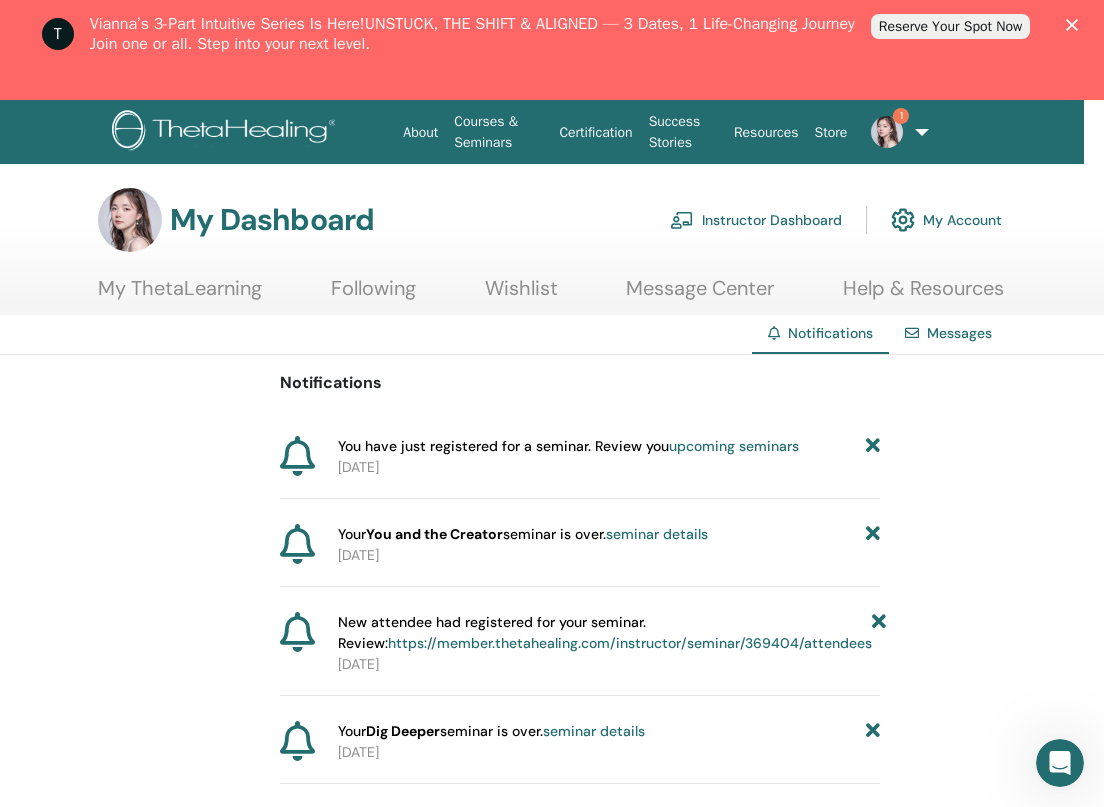 click on "Instructor Dashboard" at bounding box center [756, 220] 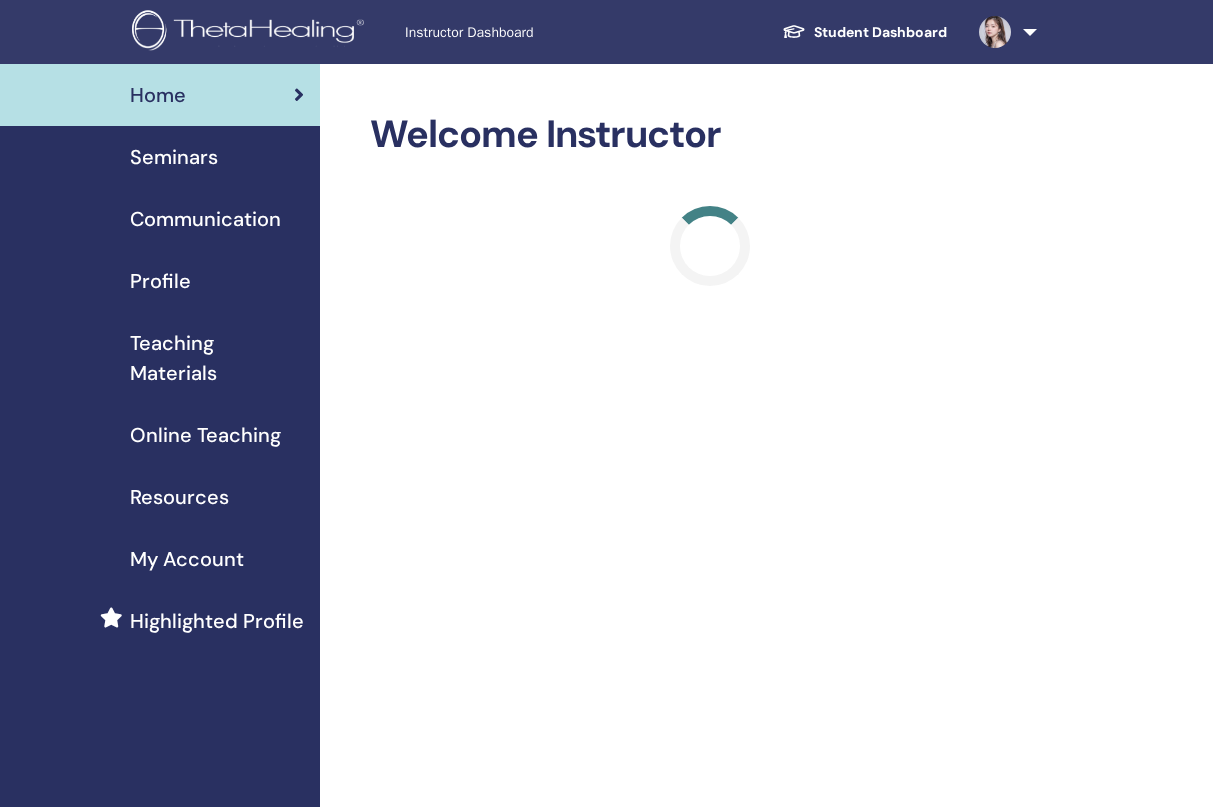 scroll, scrollTop: 0, scrollLeft: 0, axis: both 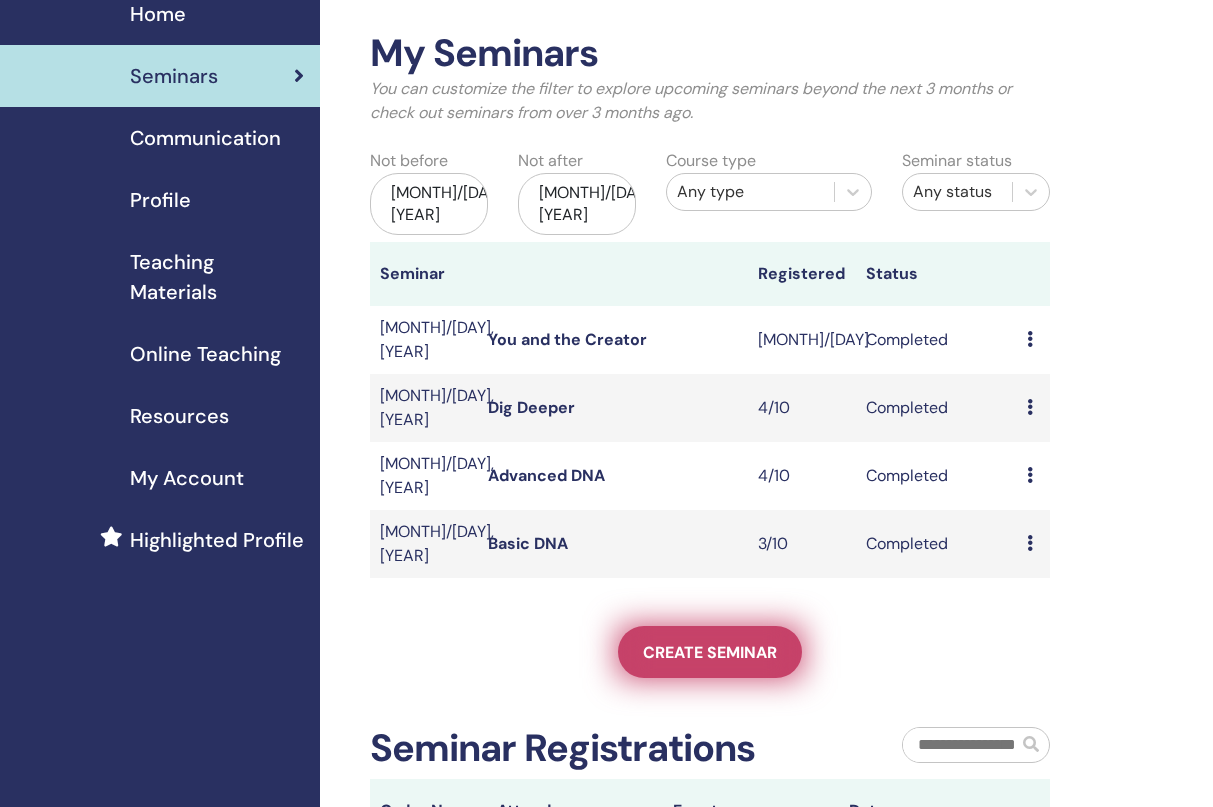 click on "Create seminar" at bounding box center (710, 652) 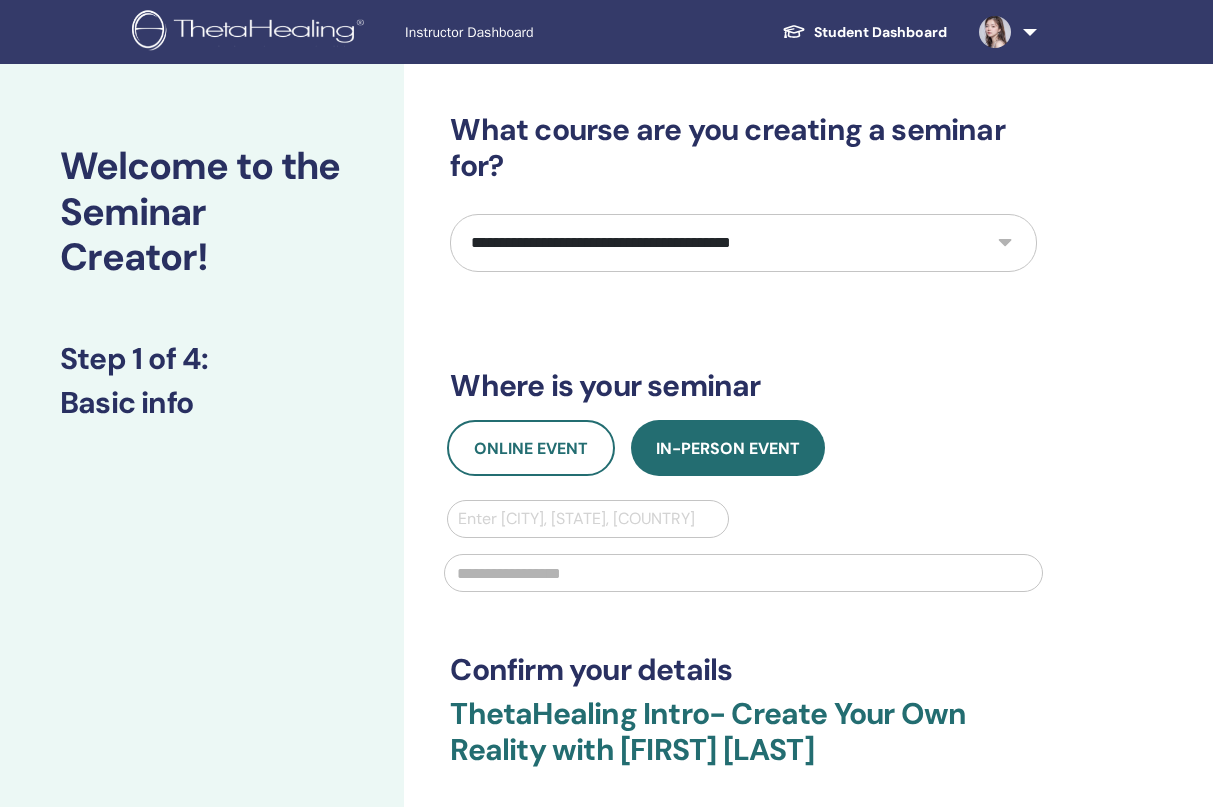 scroll, scrollTop: 0, scrollLeft: 0, axis: both 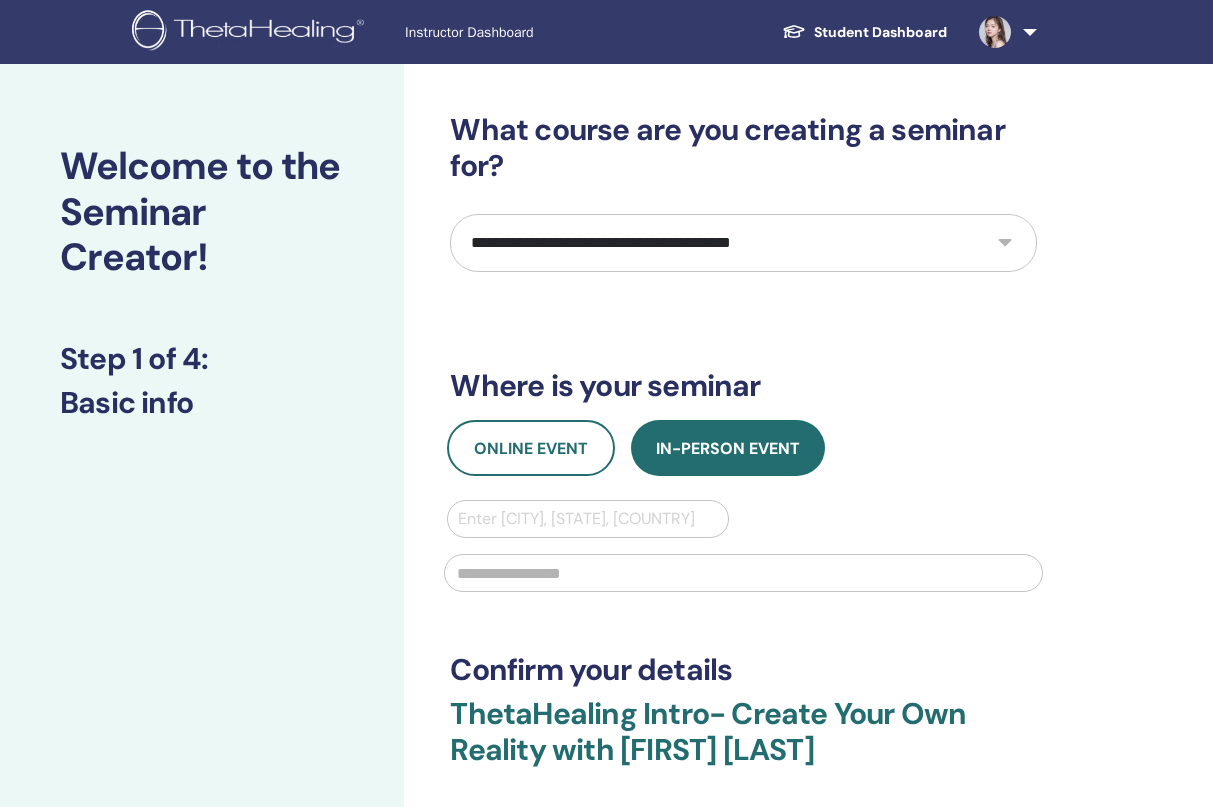 select on "*" 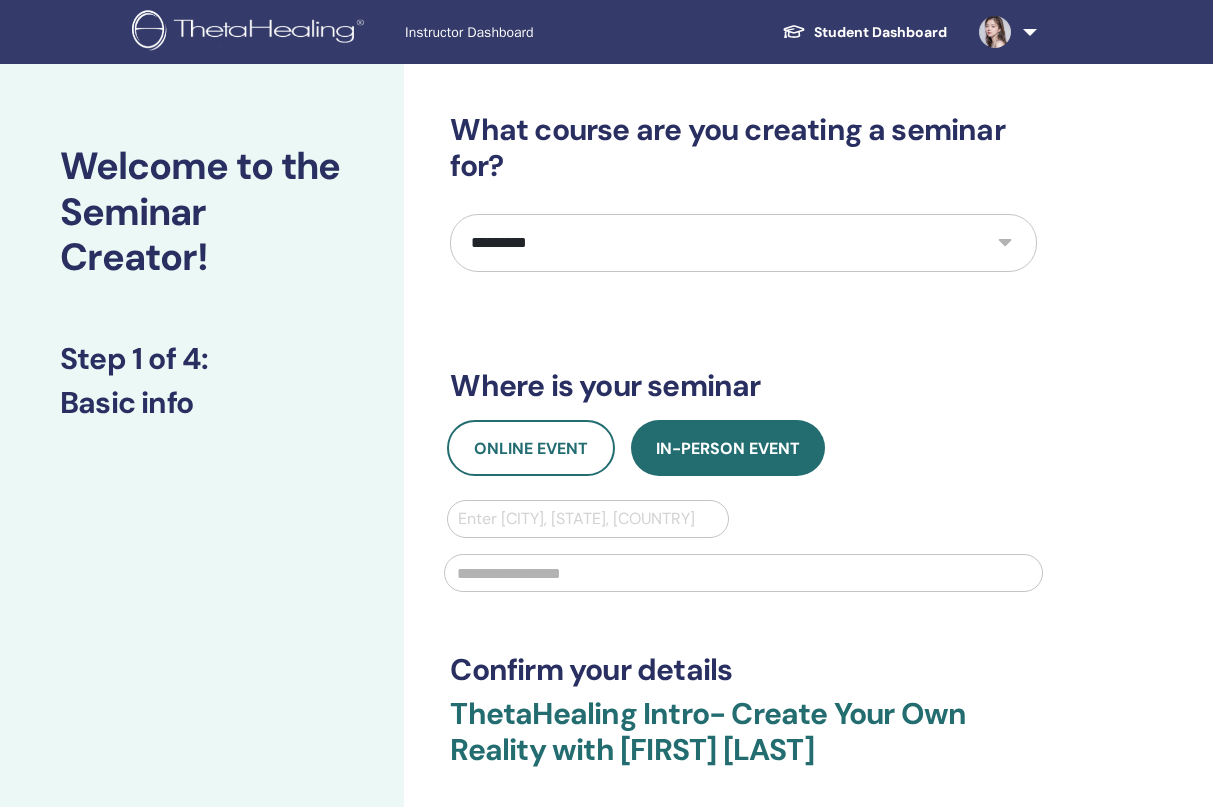 click on "**********" at bounding box center [0, 0] 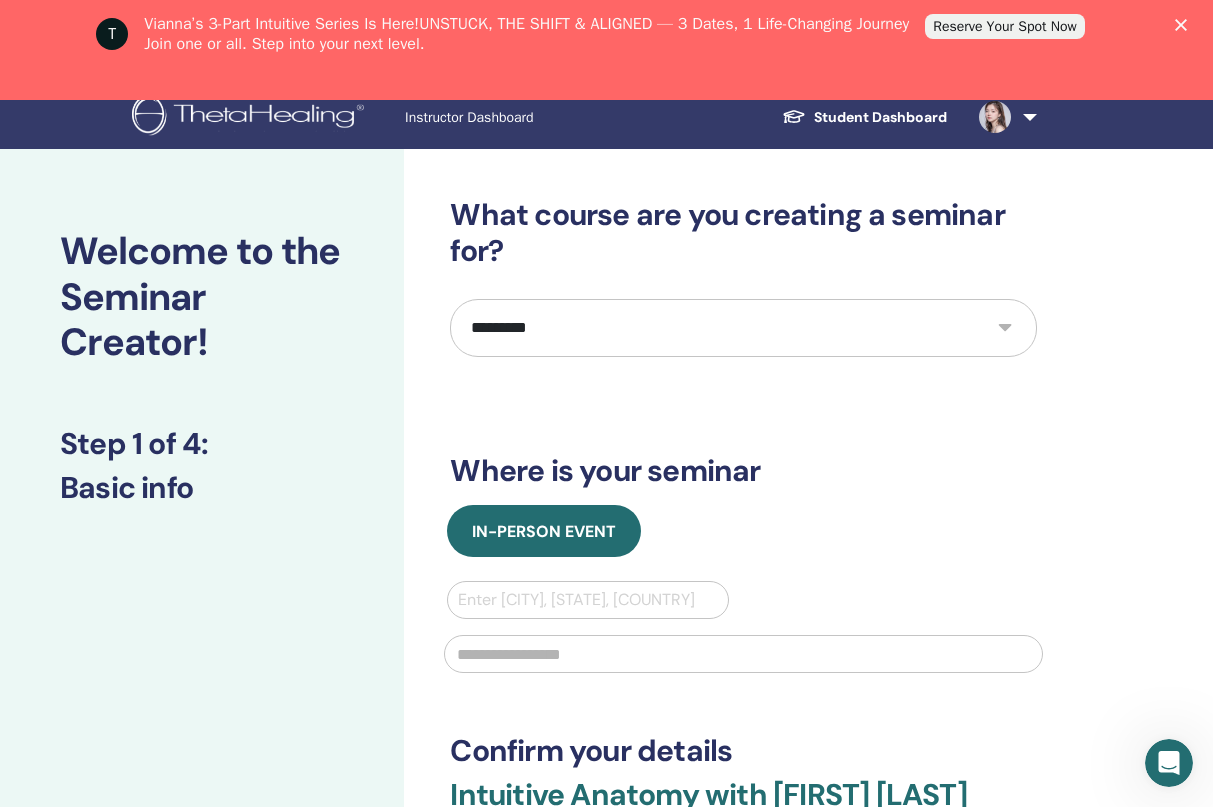 scroll, scrollTop: 0, scrollLeft: 0, axis: both 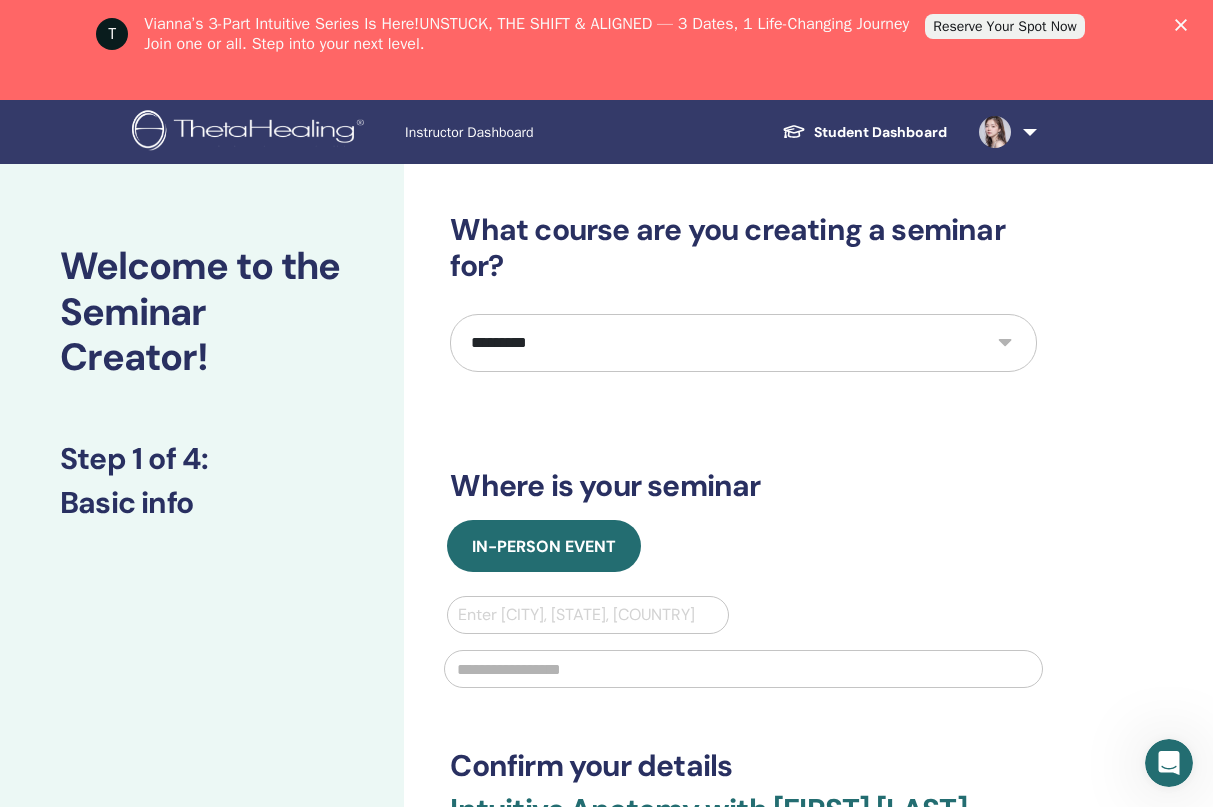 click on "**********" at bounding box center (0, 0) 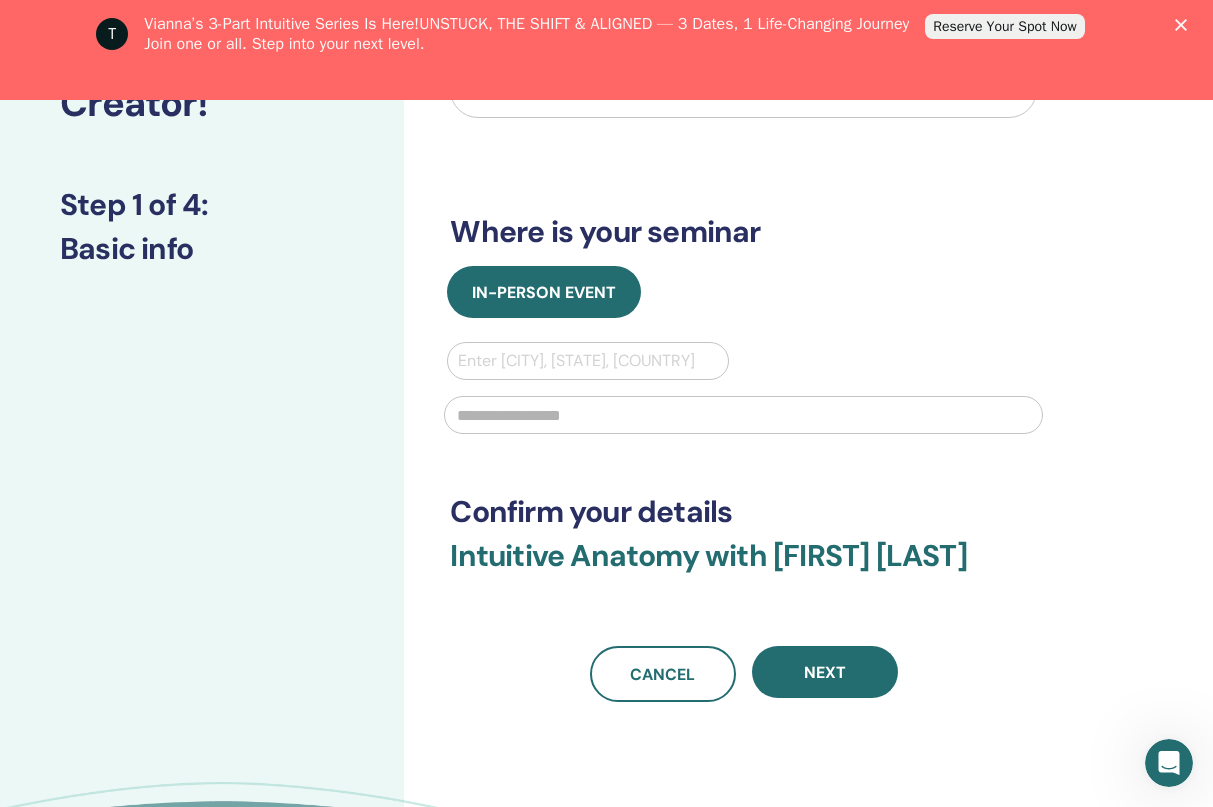 scroll, scrollTop: 262, scrollLeft: 0, axis: vertical 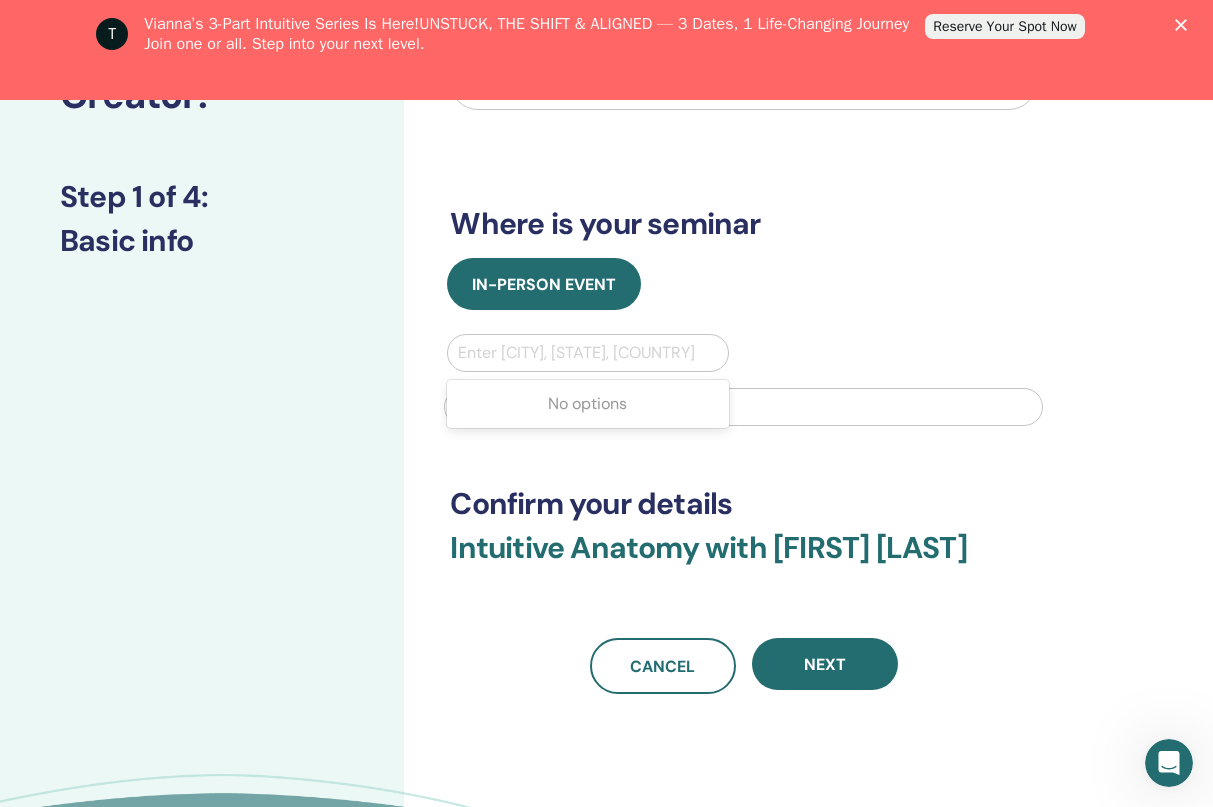click at bounding box center [587, 353] 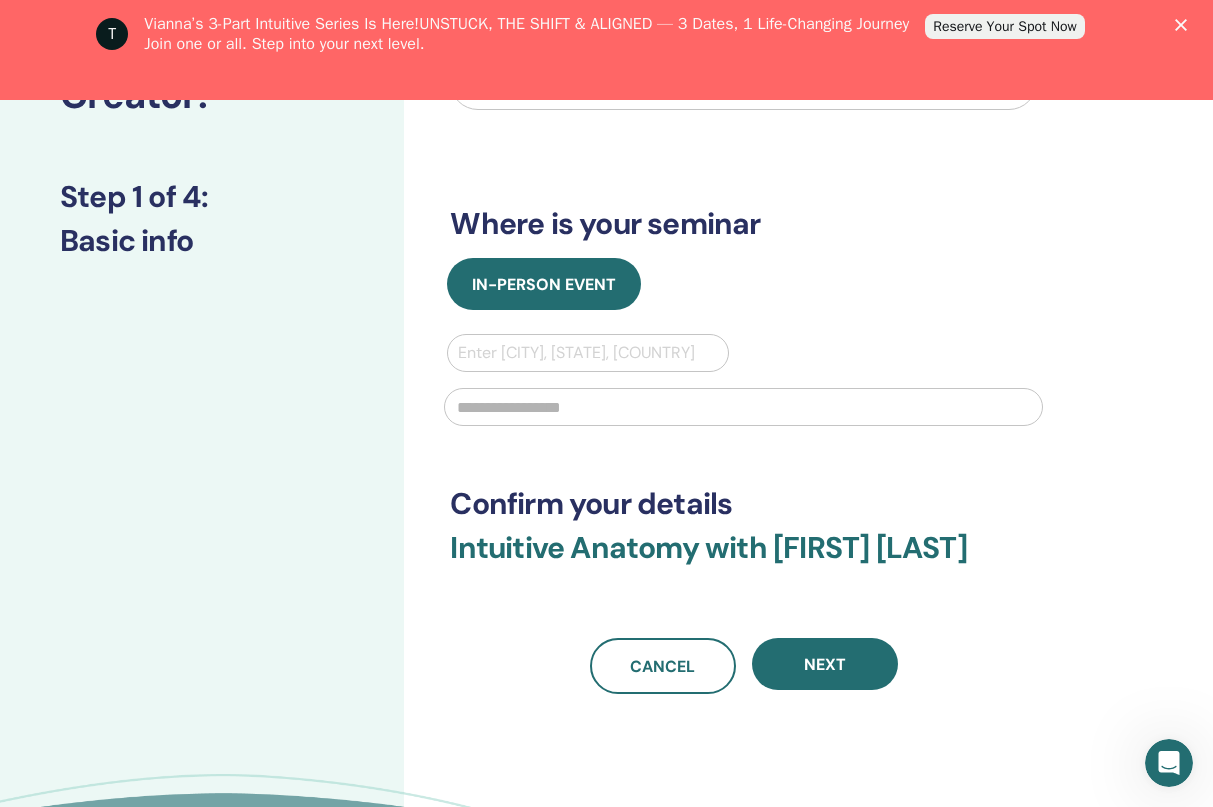 click at bounding box center [587, 353] 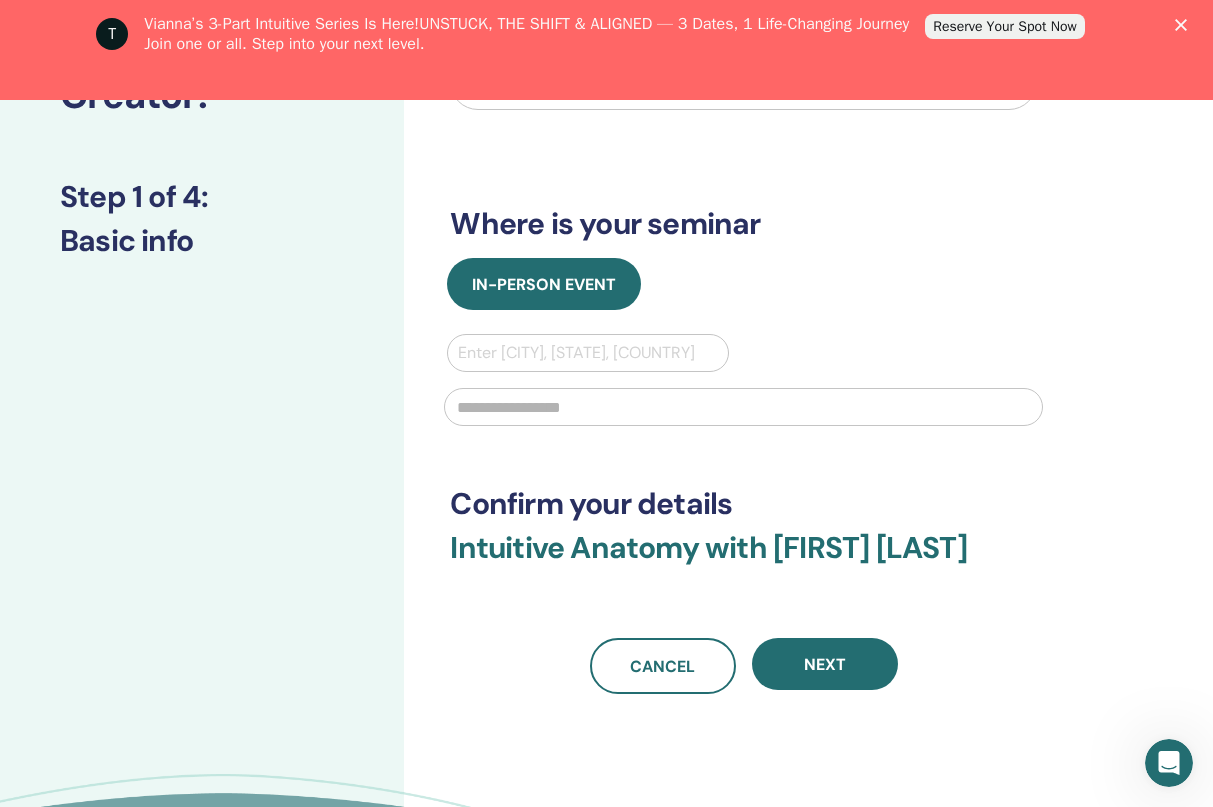 type on "*" 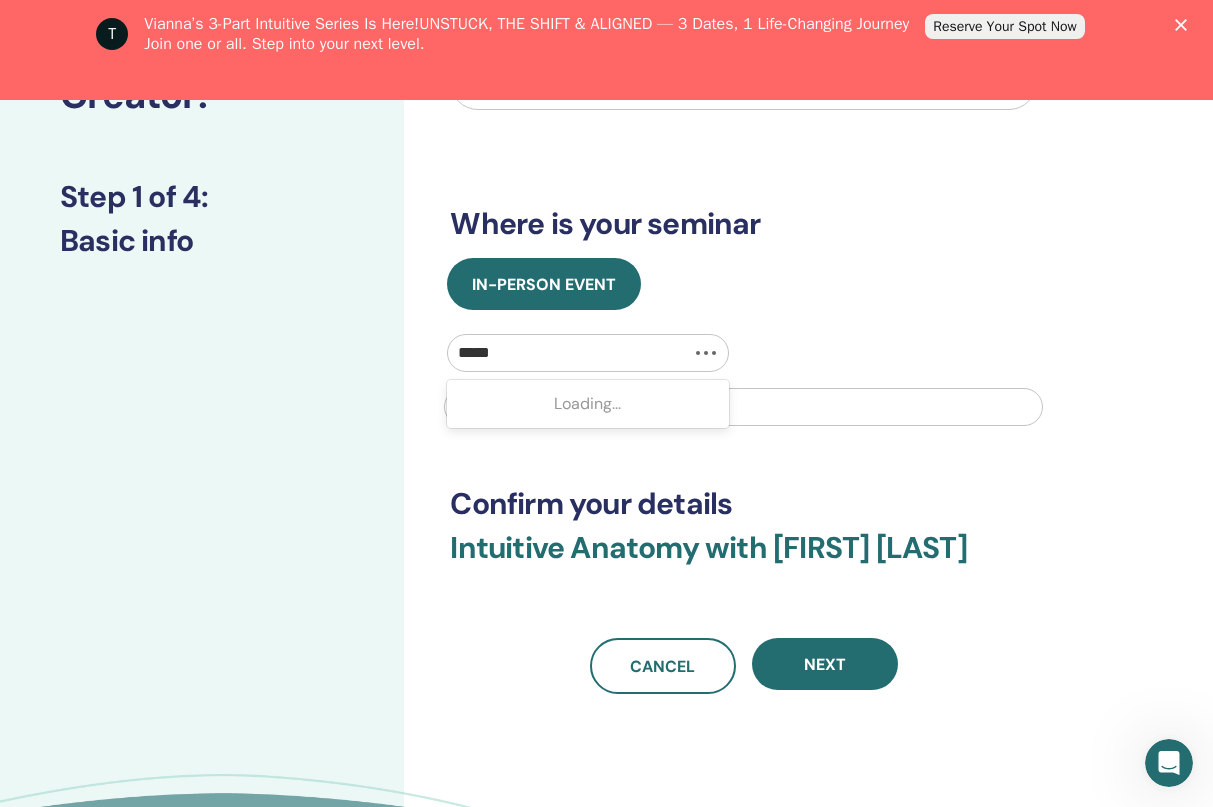 type on "**" 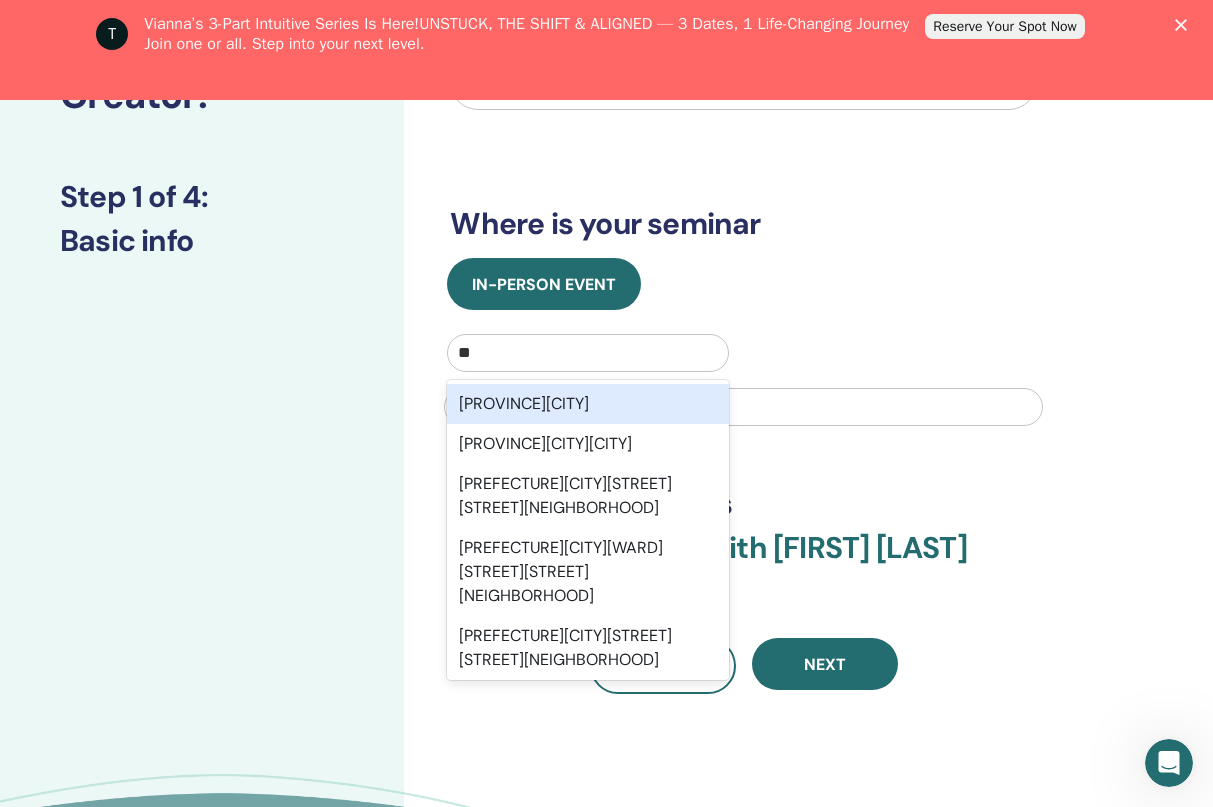 click on "[PROVINCE][CITY]" at bounding box center (587, 404) 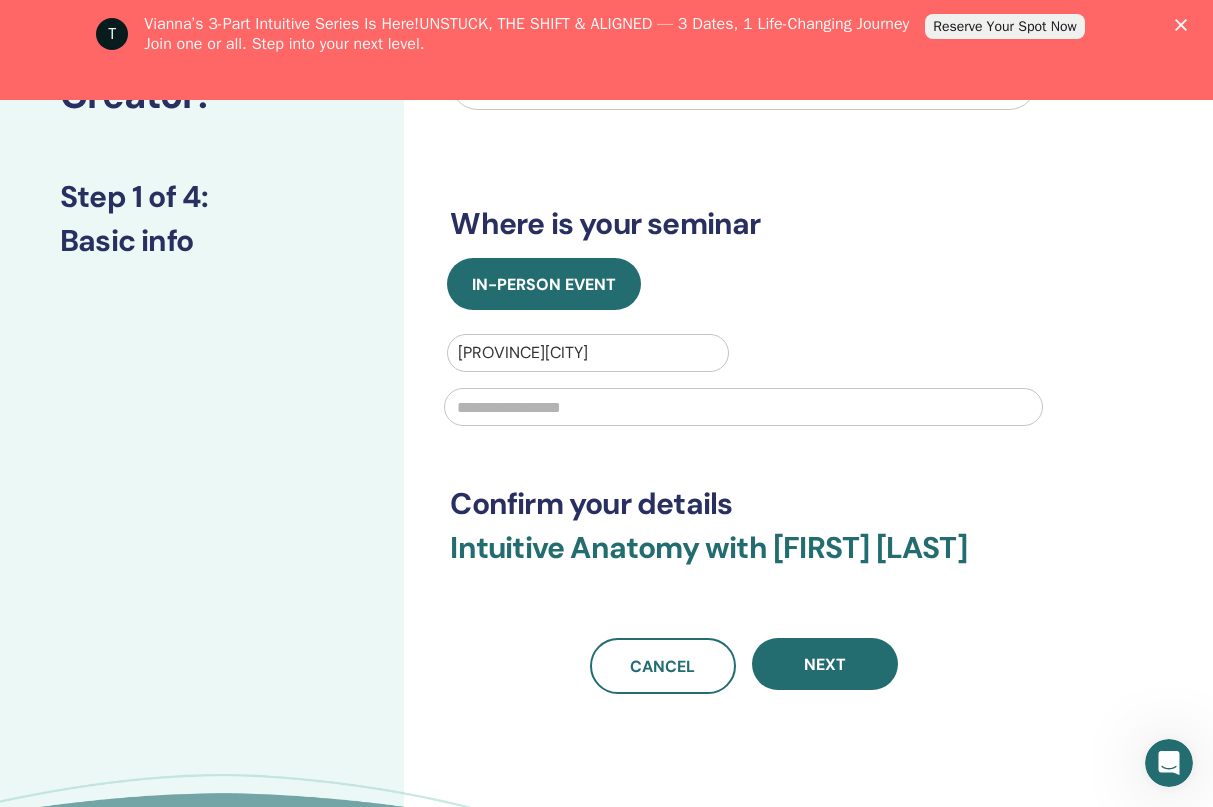 click at bounding box center (743, 407) 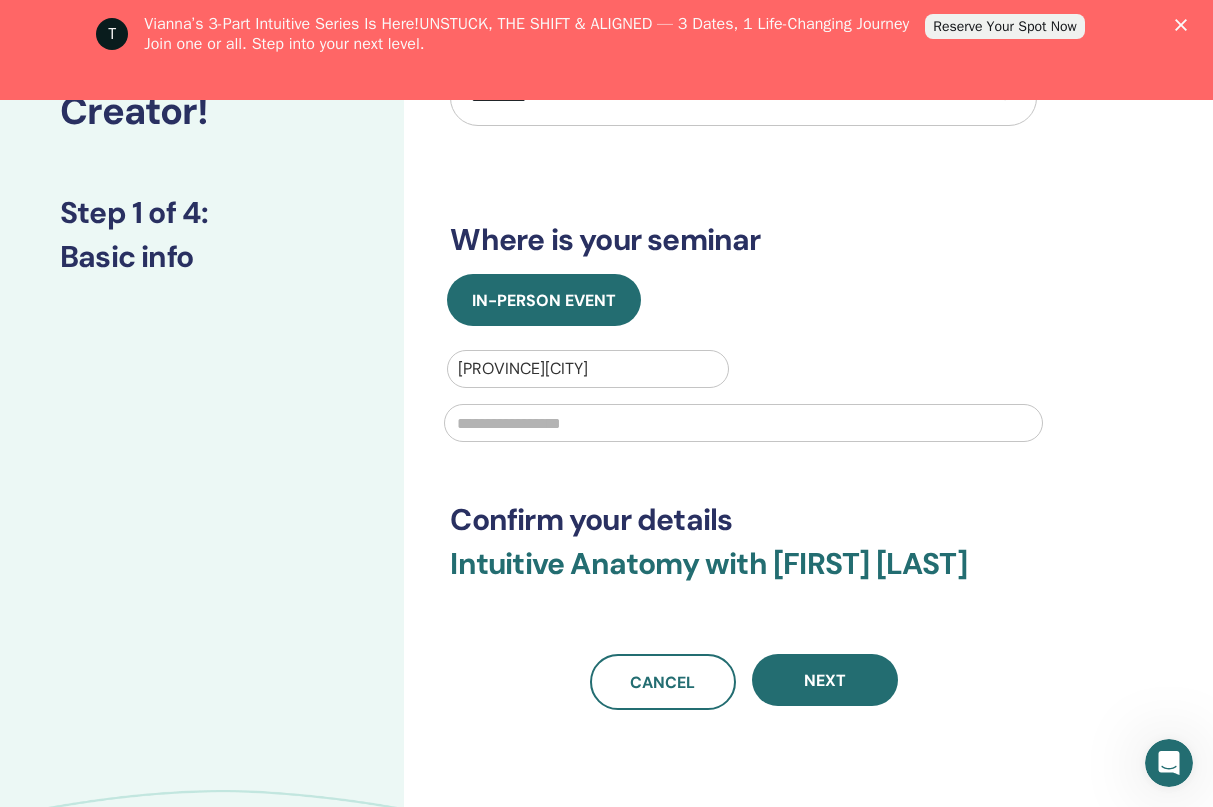 scroll, scrollTop: 236, scrollLeft: 0, axis: vertical 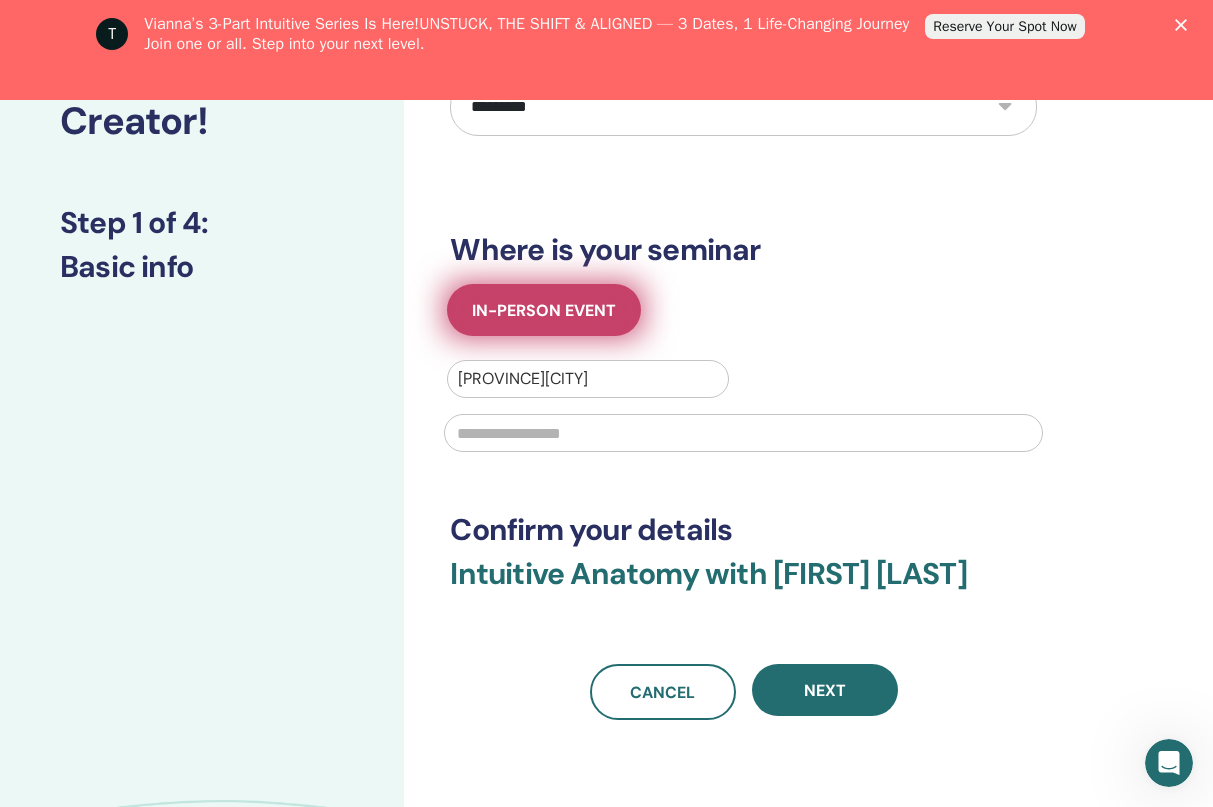 click on "In-Person Event" at bounding box center (544, 310) 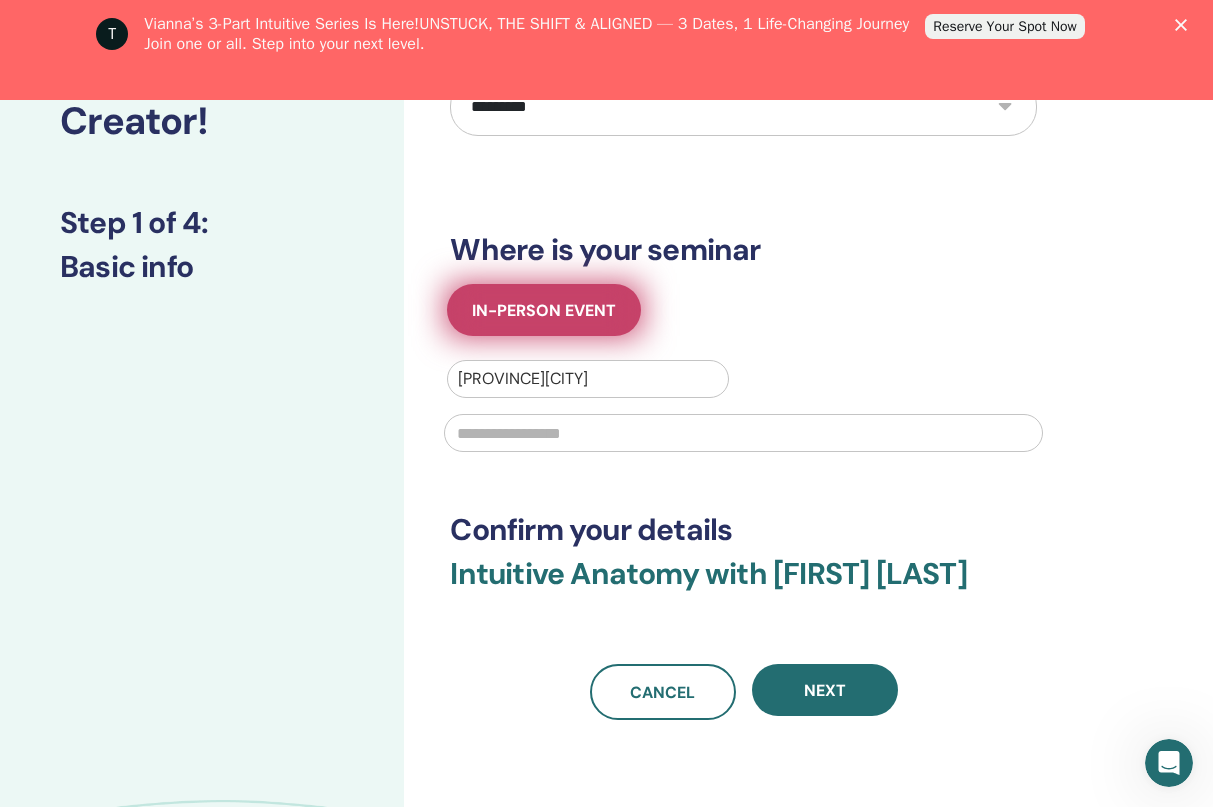 click on "In-Person Event" at bounding box center [544, 310] 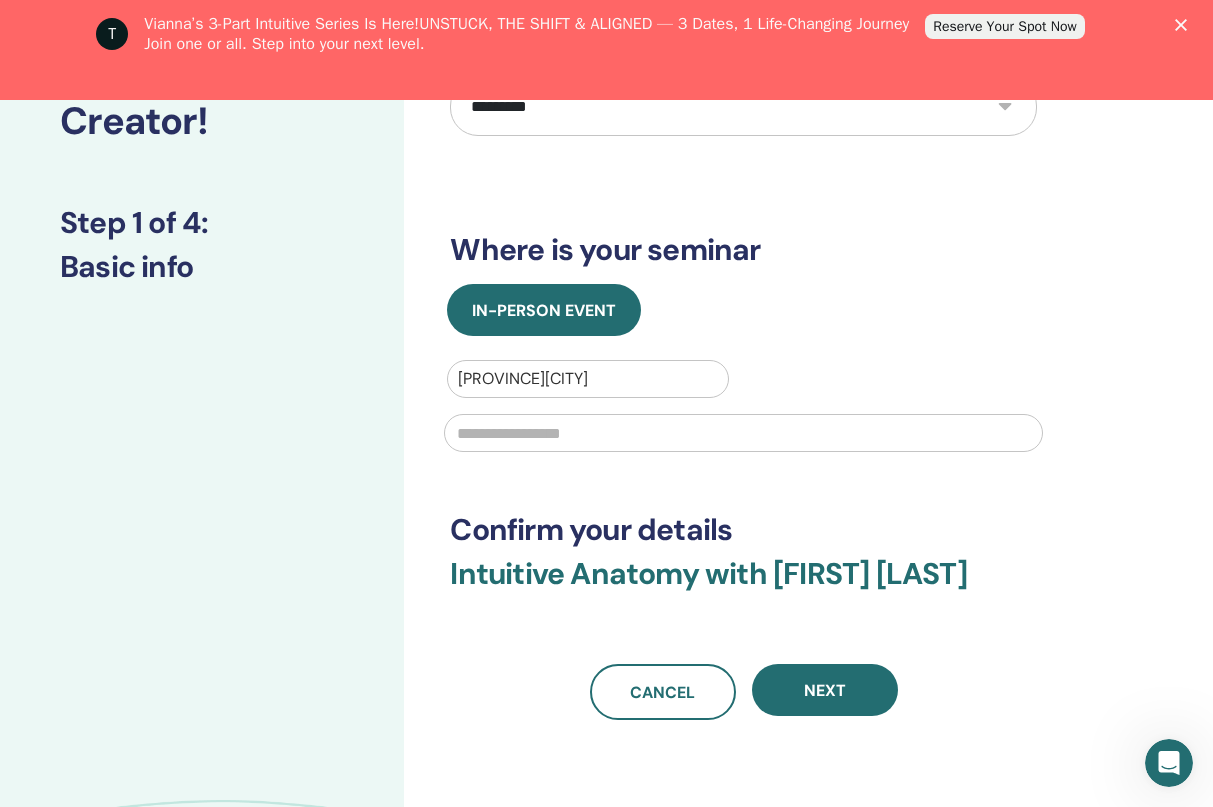 click 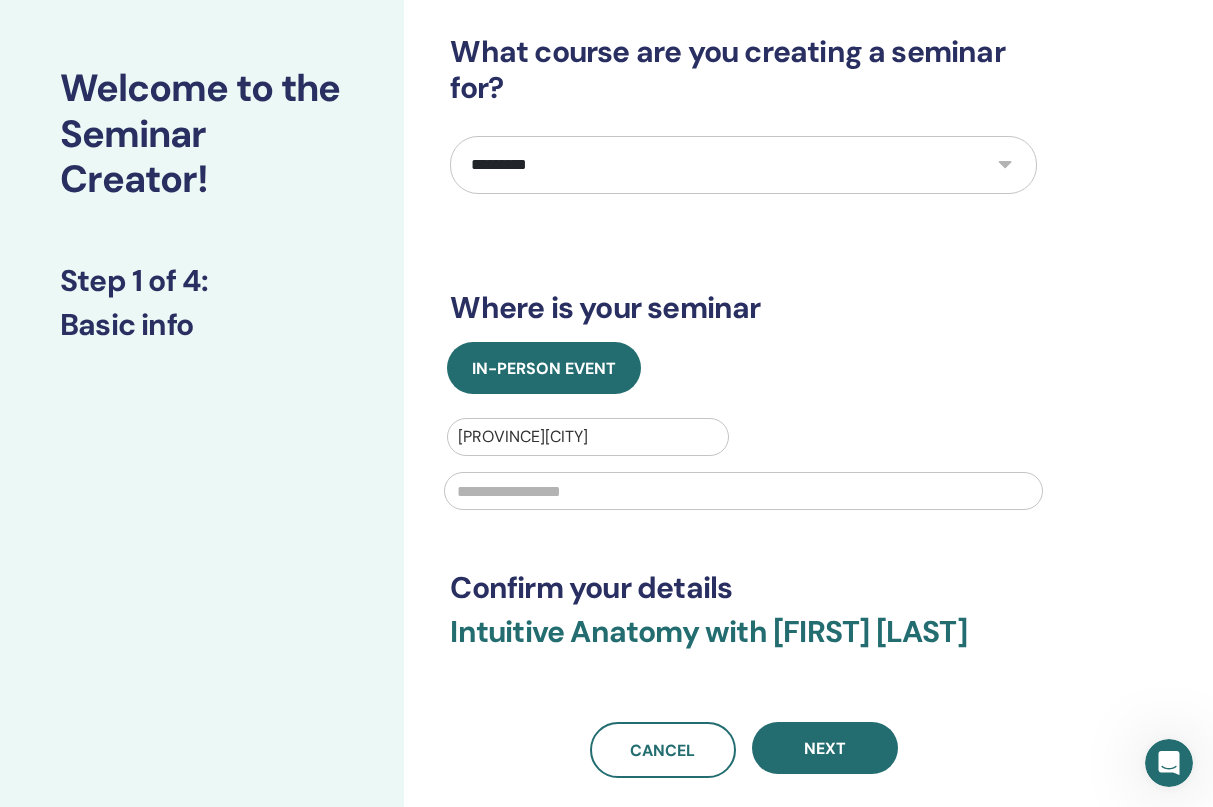 scroll, scrollTop: 0, scrollLeft: 0, axis: both 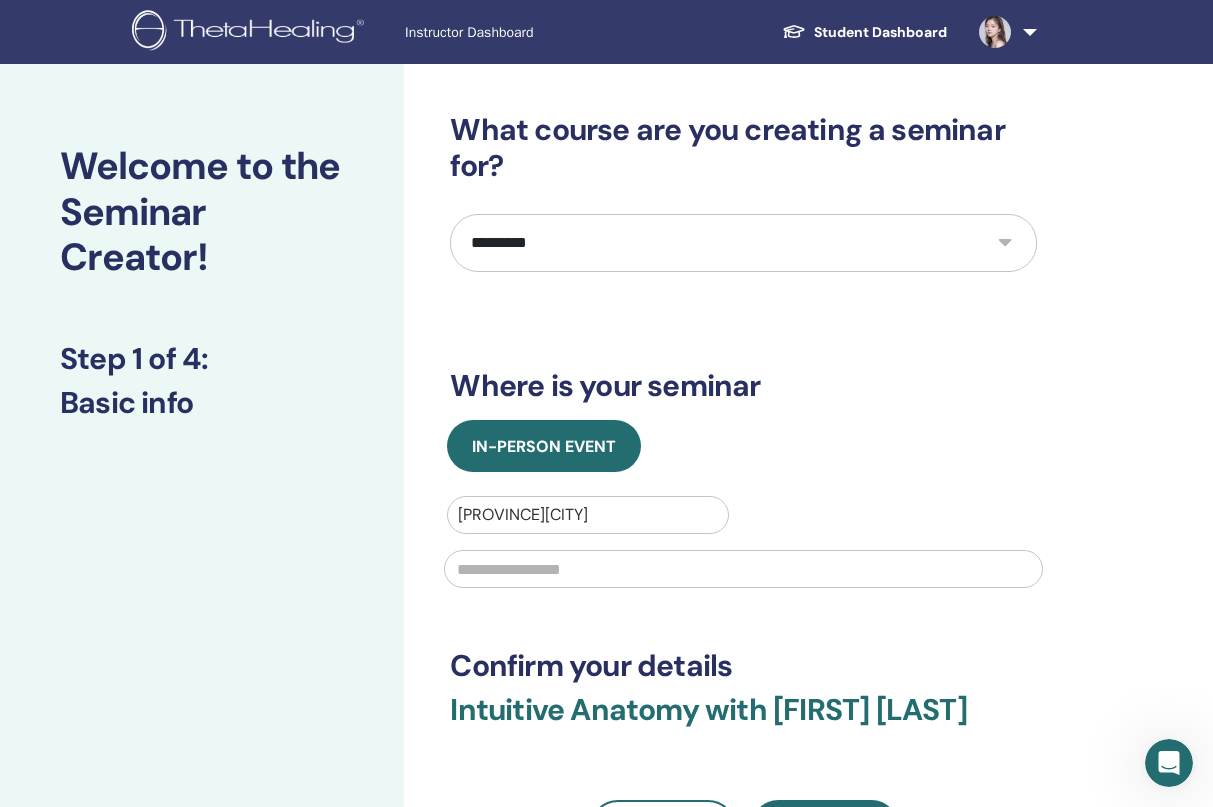 click at bounding box center [995, 32] 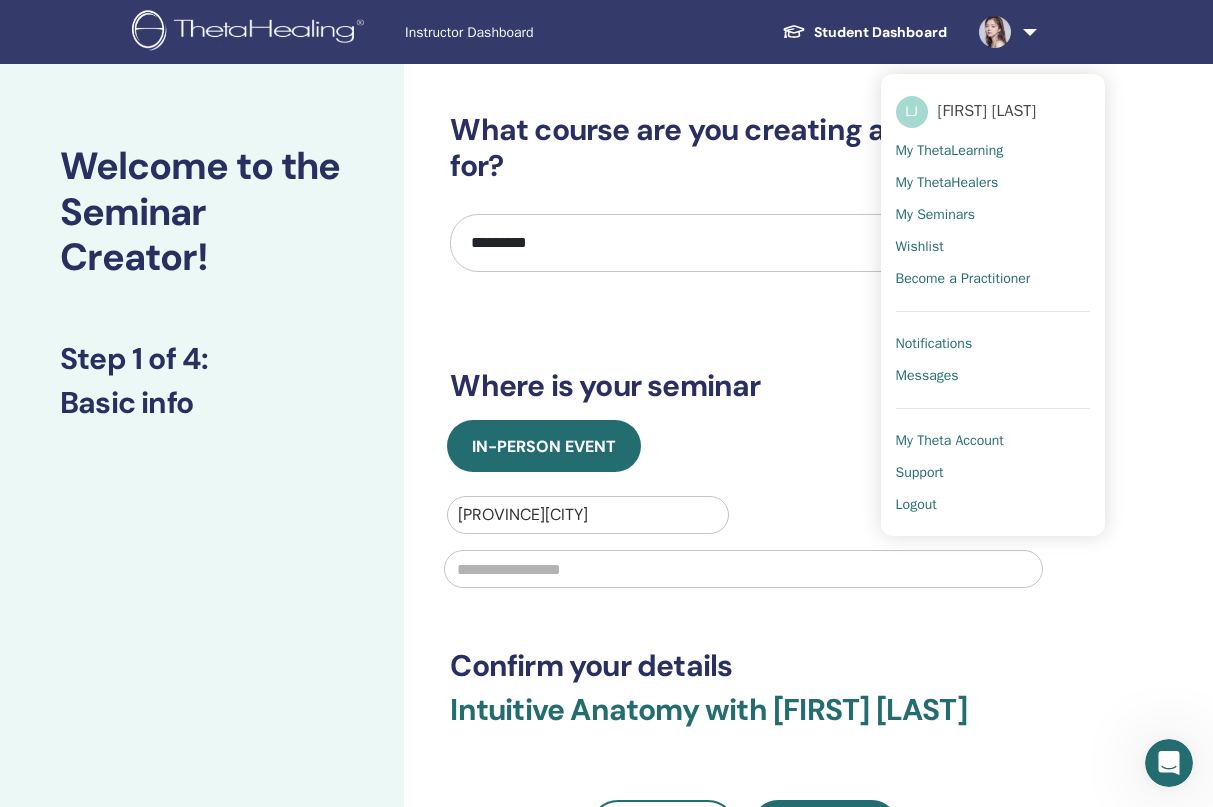 click on "**********" at bounding box center [808, 600] 